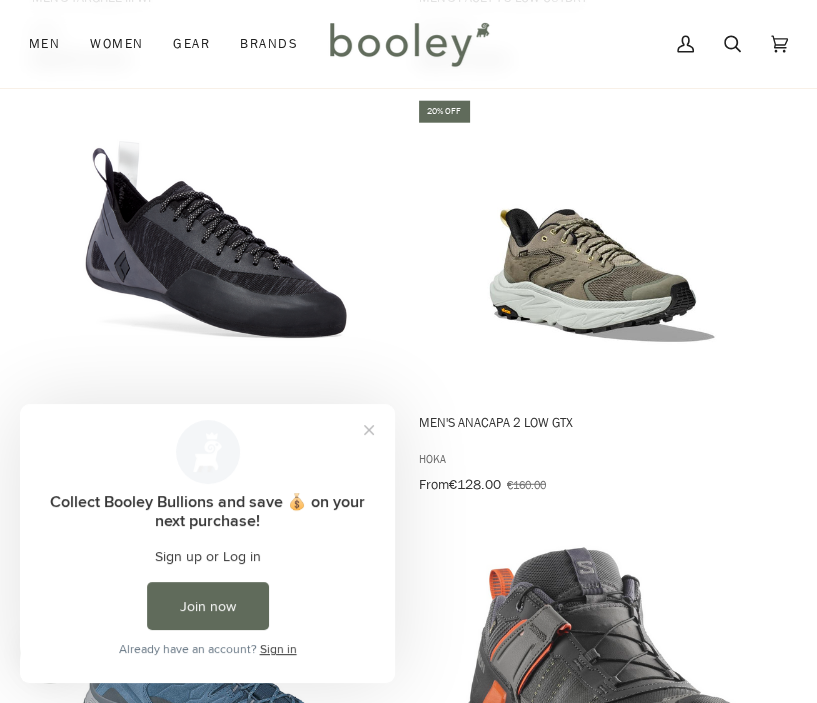scroll, scrollTop: 2700, scrollLeft: 0, axis: vertical 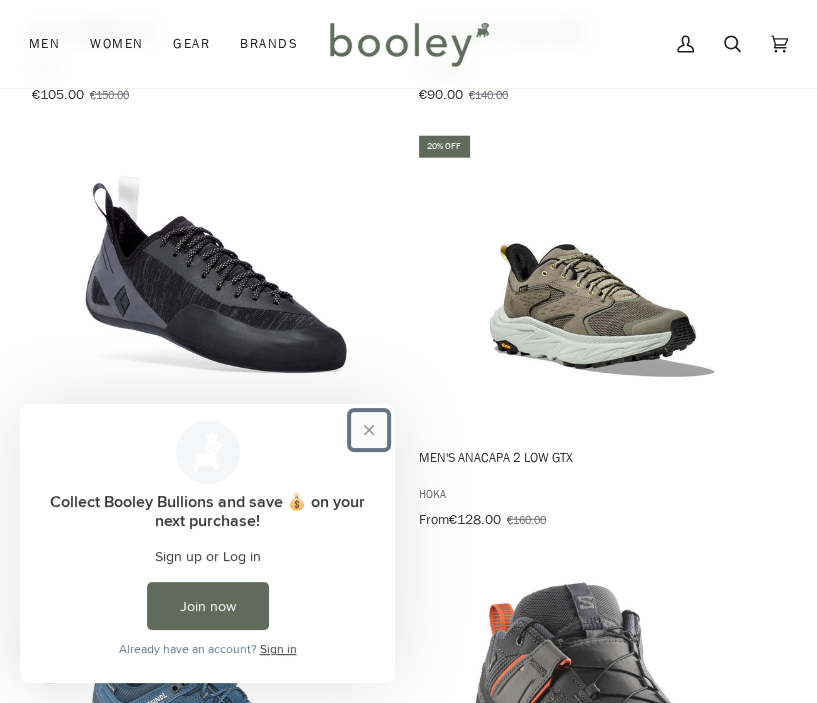 click at bounding box center (369, 430) 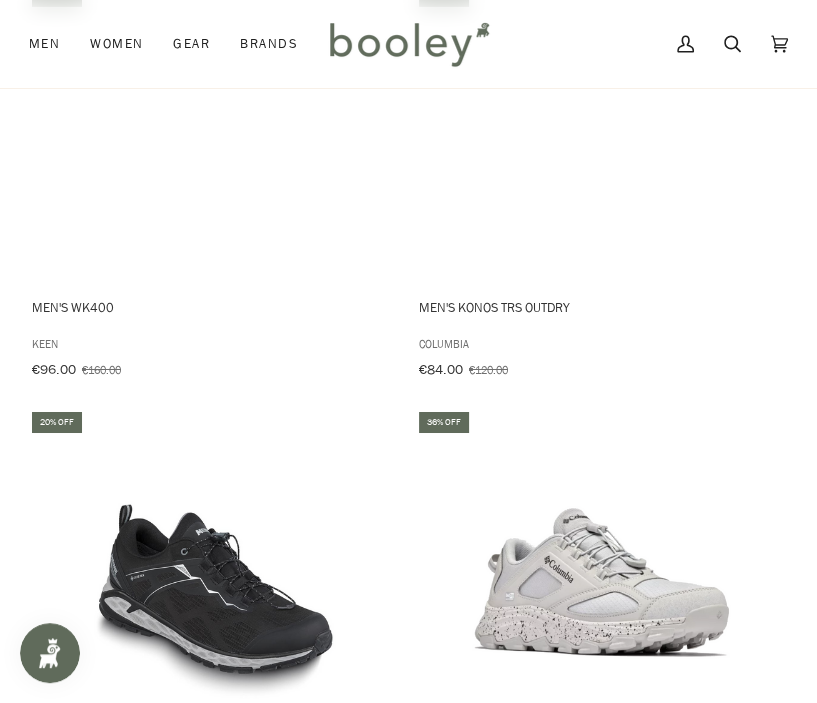scroll, scrollTop: 4100, scrollLeft: 0, axis: vertical 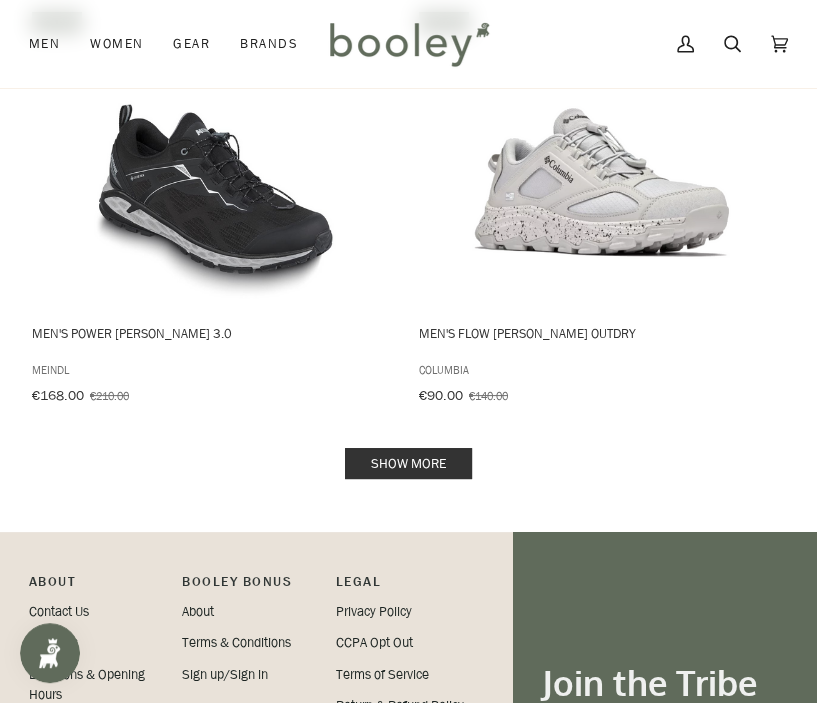 click on "Men's Flow Morrison OutDry" at bounding box center [601, 340] 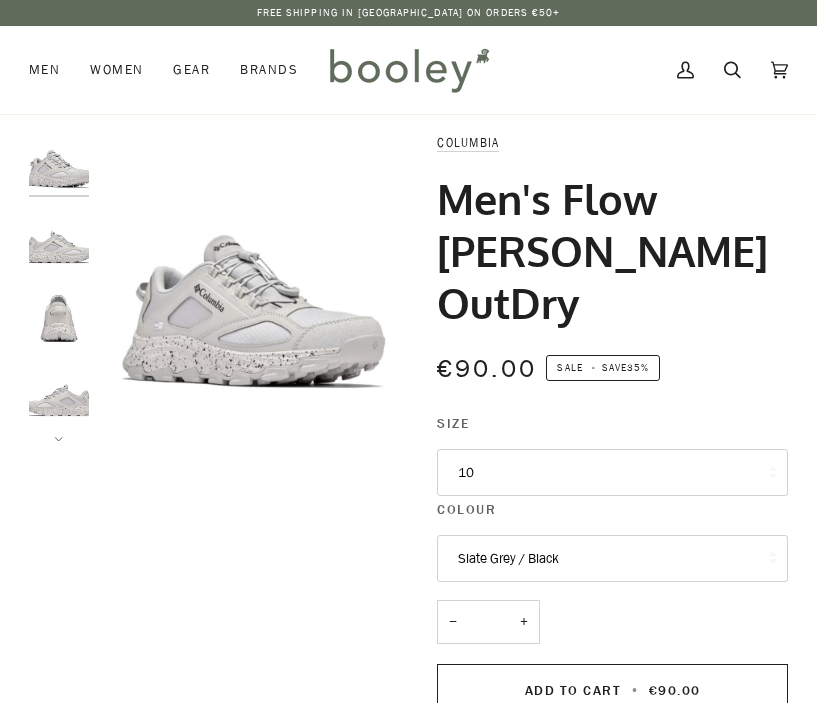 scroll, scrollTop: 0, scrollLeft: 0, axis: both 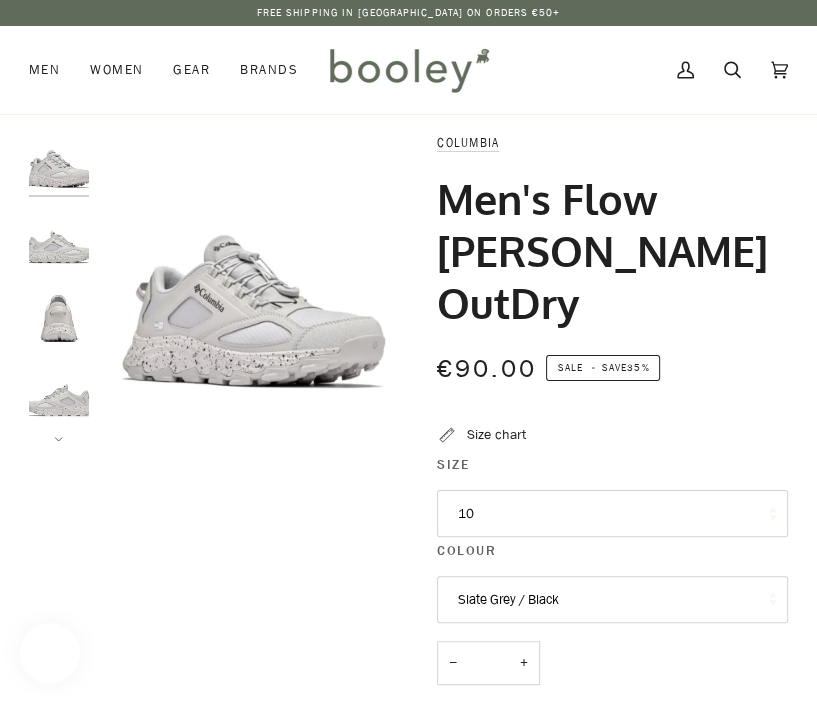 click at bounding box center [59, 239] 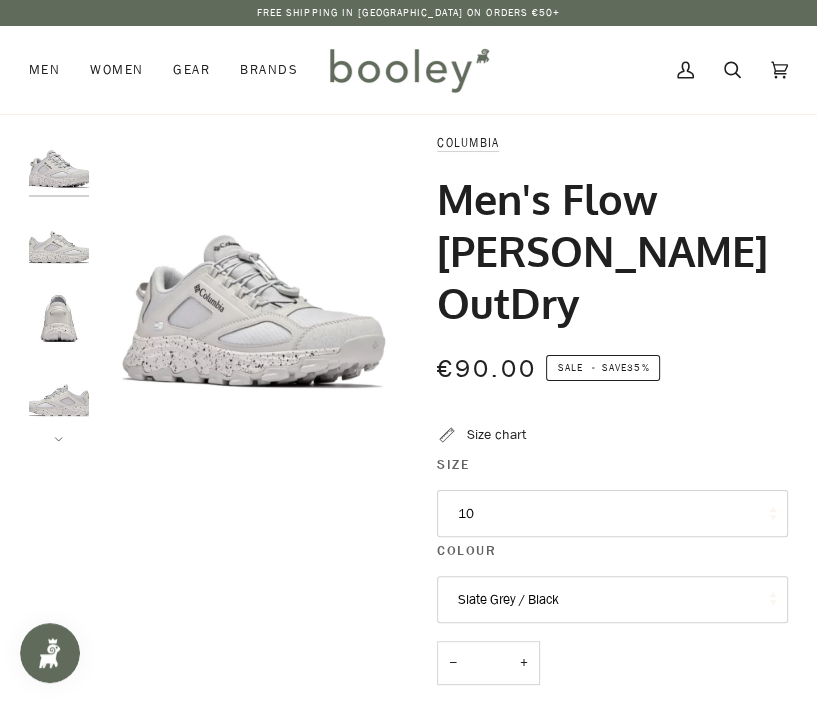 scroll, scrollTop: 0, scrollLeft: 0, axis: both 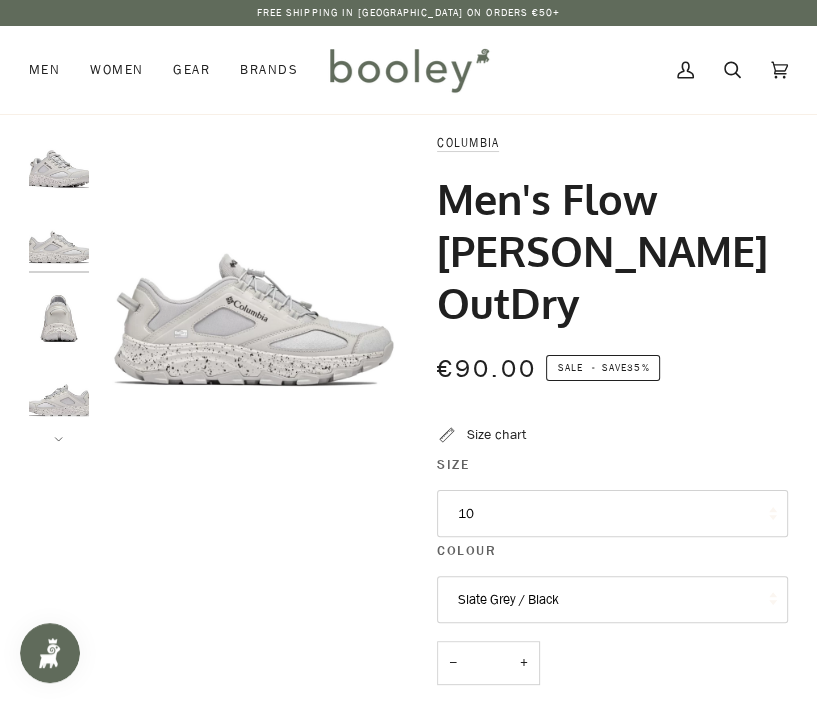 click at bounding box center (59, 316) 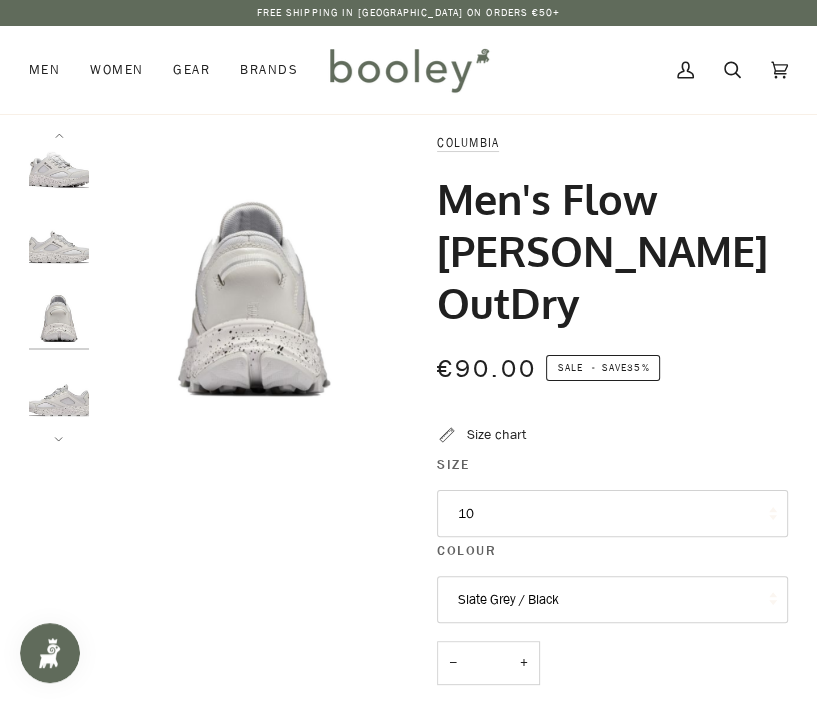 scroll, scrollTop: 28, scrollLeft: 0, axis: vertical 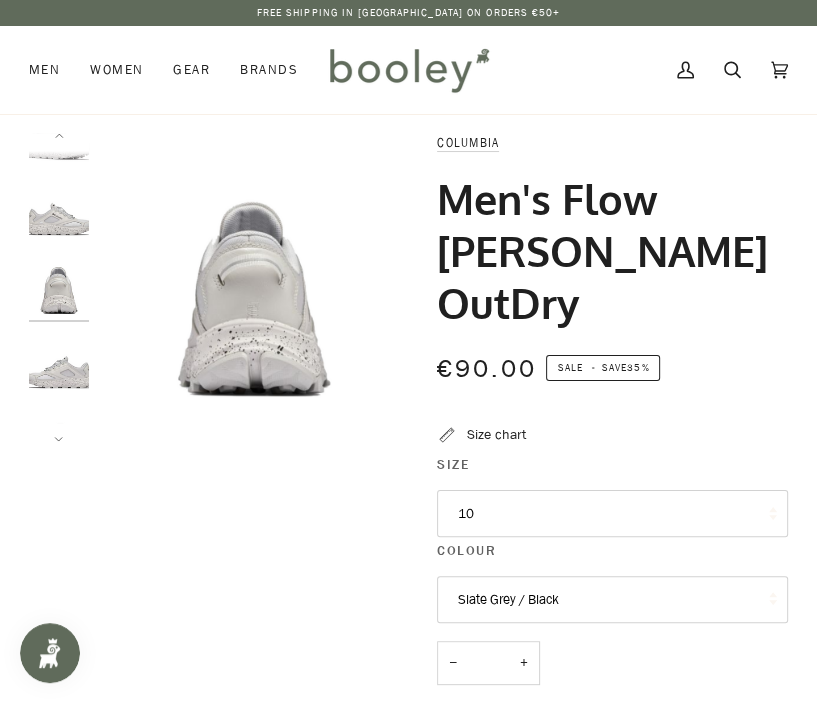 click at bounding box center (59, 364) 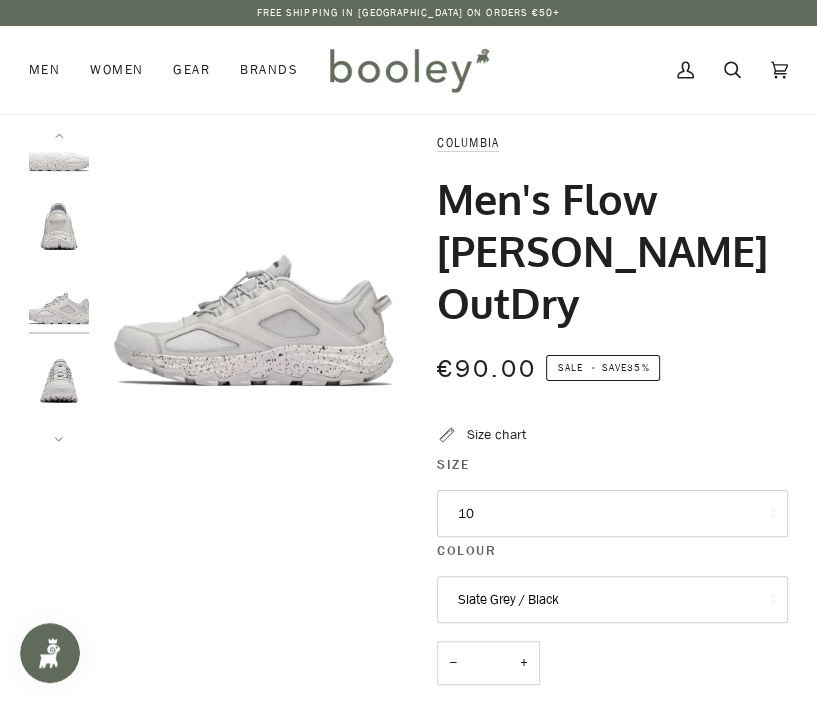 scroll, scrollTop: 104, scrollLeft: 0, axis: vertical 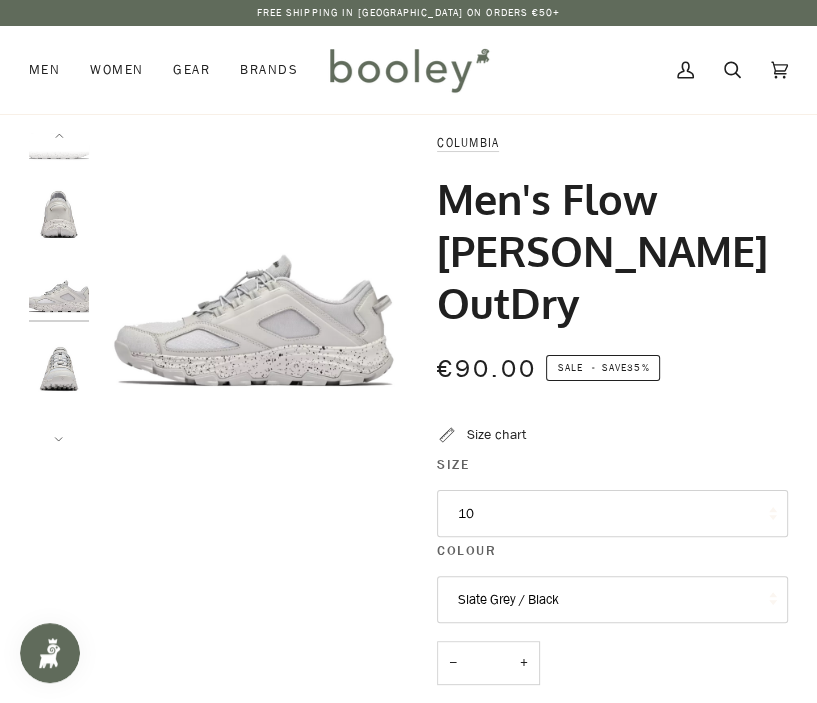 click on "10" at bounding box center (612, 514) 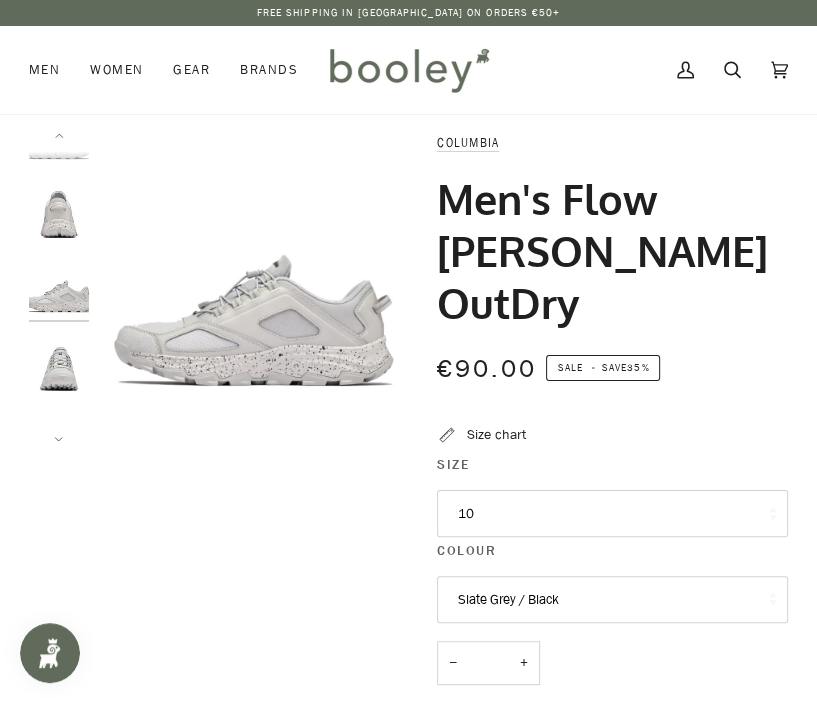 click on "Zoom" at bounding box center [408, 666] 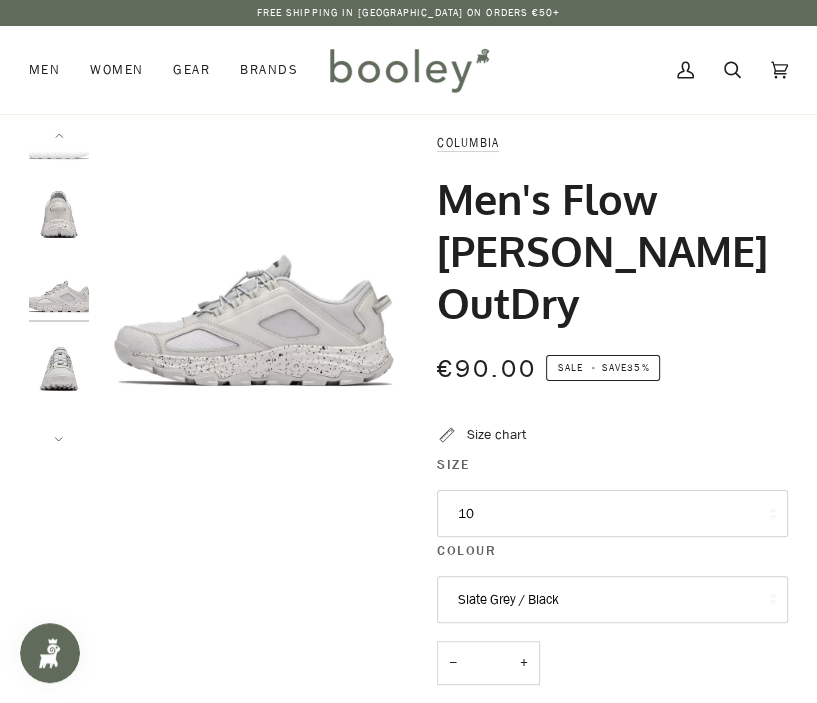 click at bounding box center [59, 212] 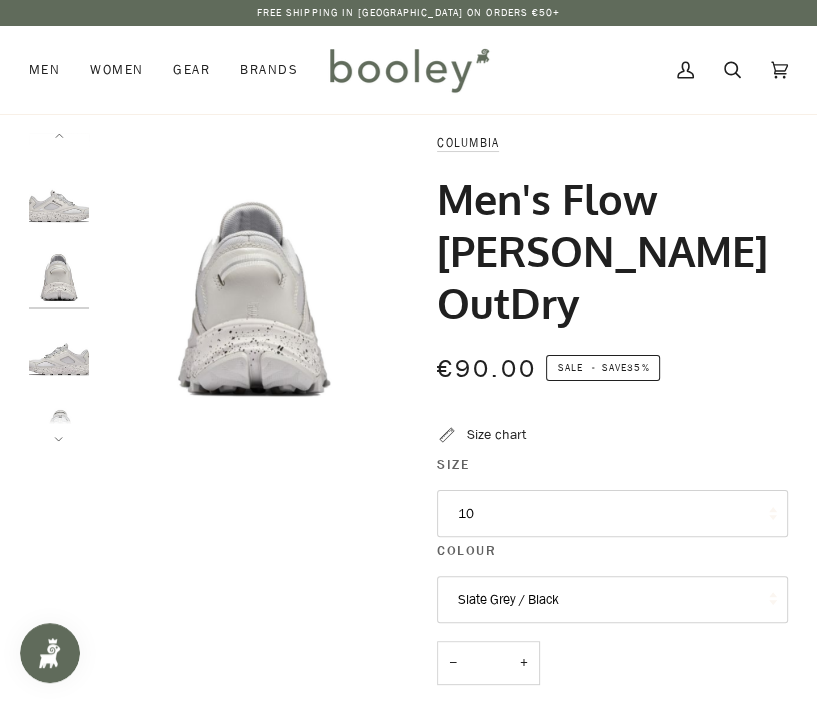 scroll, scrollTop: 28, scrollLeft: 0, axis: vertical 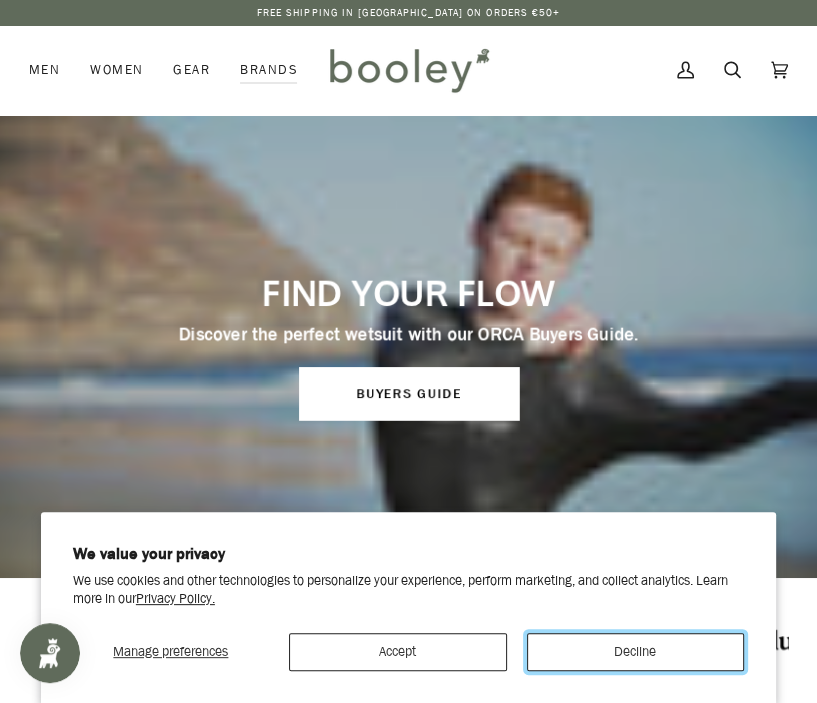 click on "Decline" at bounding box center (636, 652) 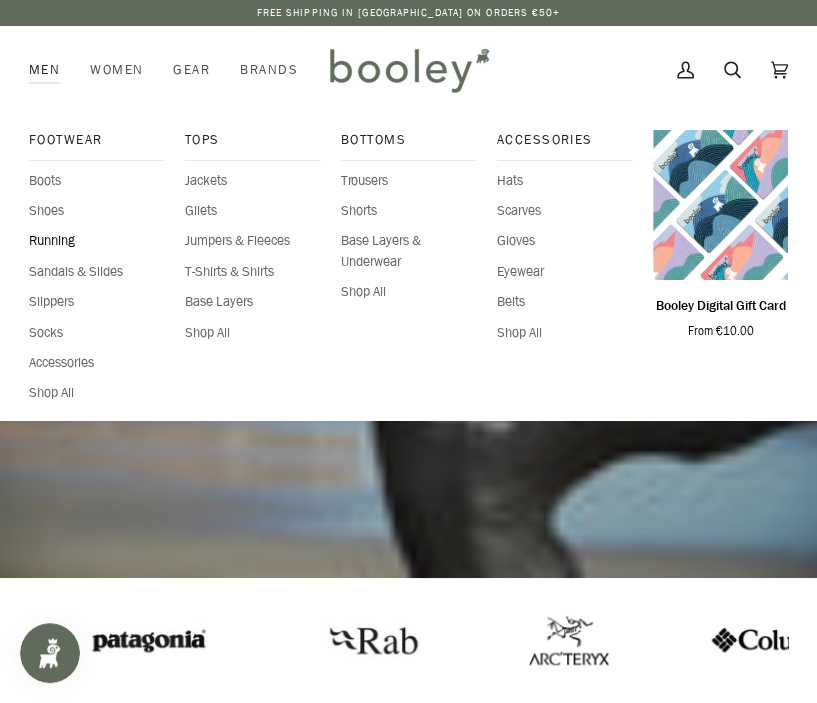click on "Running" at bounding box center [97, 241] 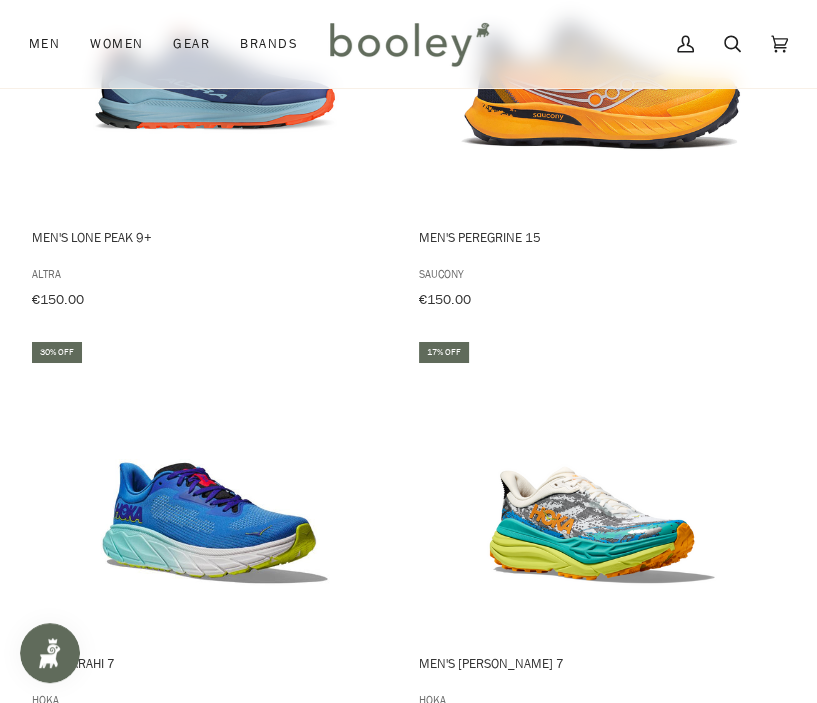 scroll, scrollTop: 3900, scrollLeft: 0, axis: vertical 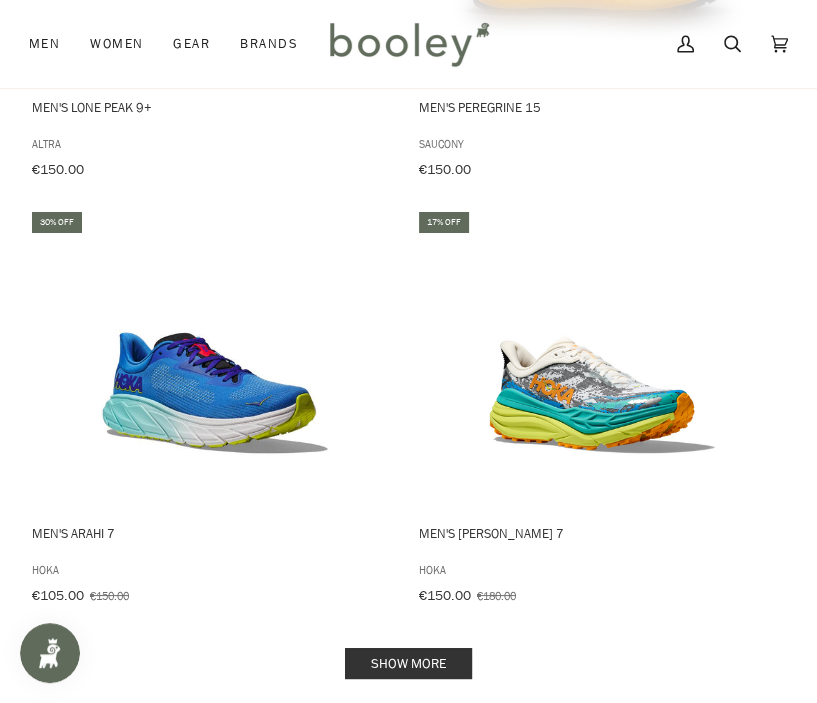 click on "Show more" at bounding box center [408, 663] 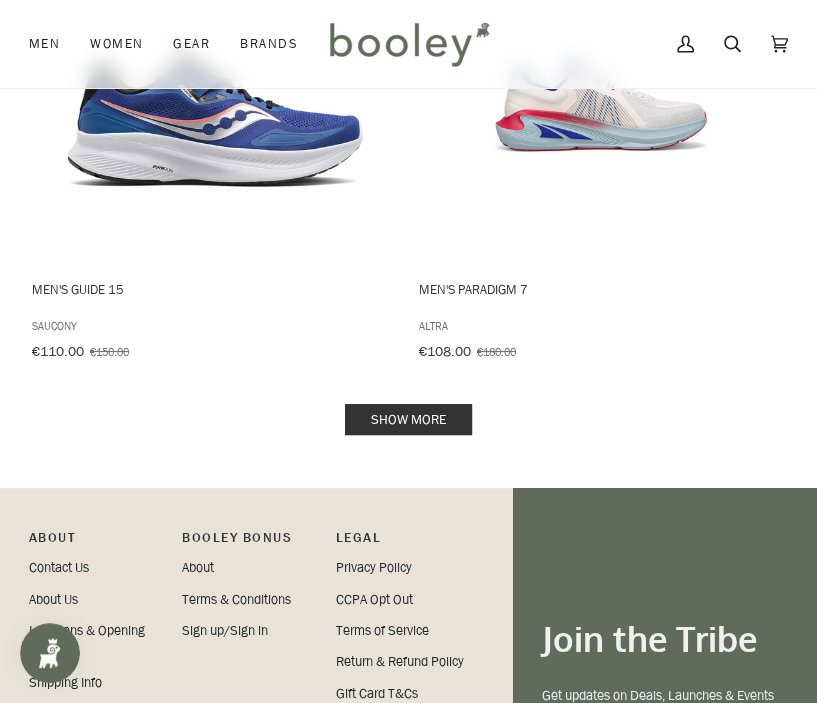 scroll, scrollTop: 8500, scrollLeft: 0, axis: vertical 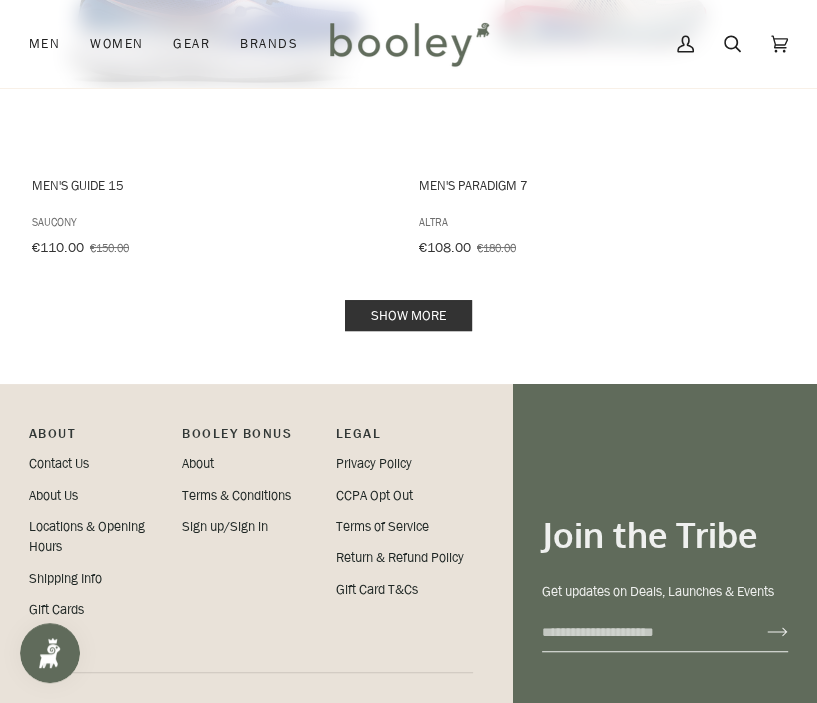 click on "Show more" at bounding box center [408, 315] 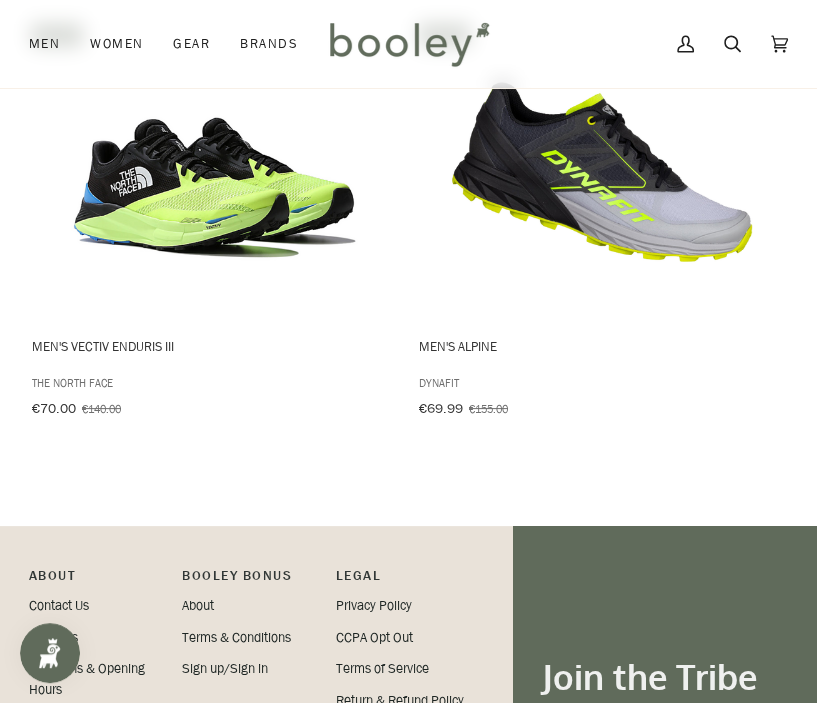 scroll, scrollTop: 10500, scrollLeft: 0, axis: vertical 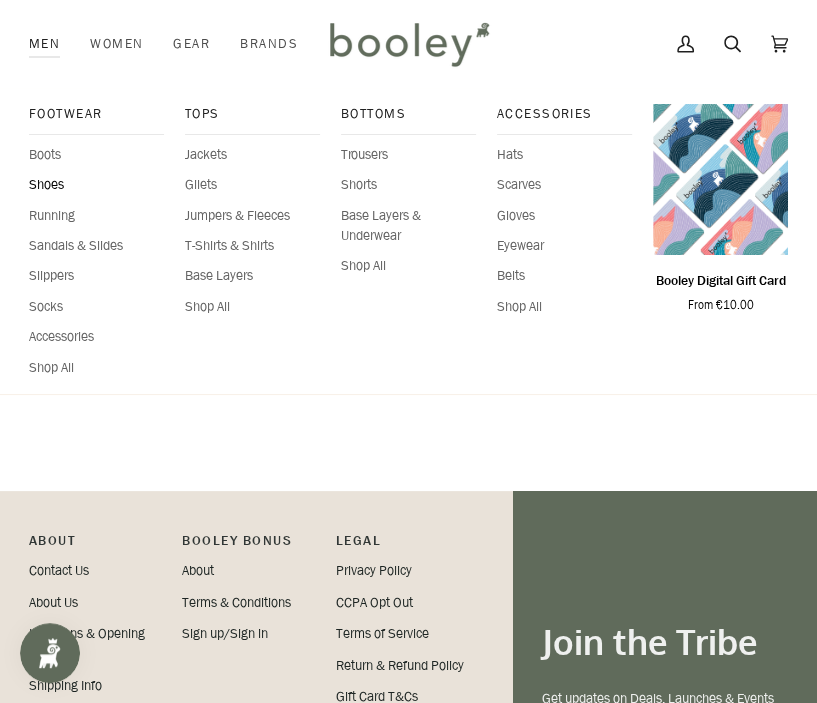 click on "Shoes" at bounding box center [97, 185] 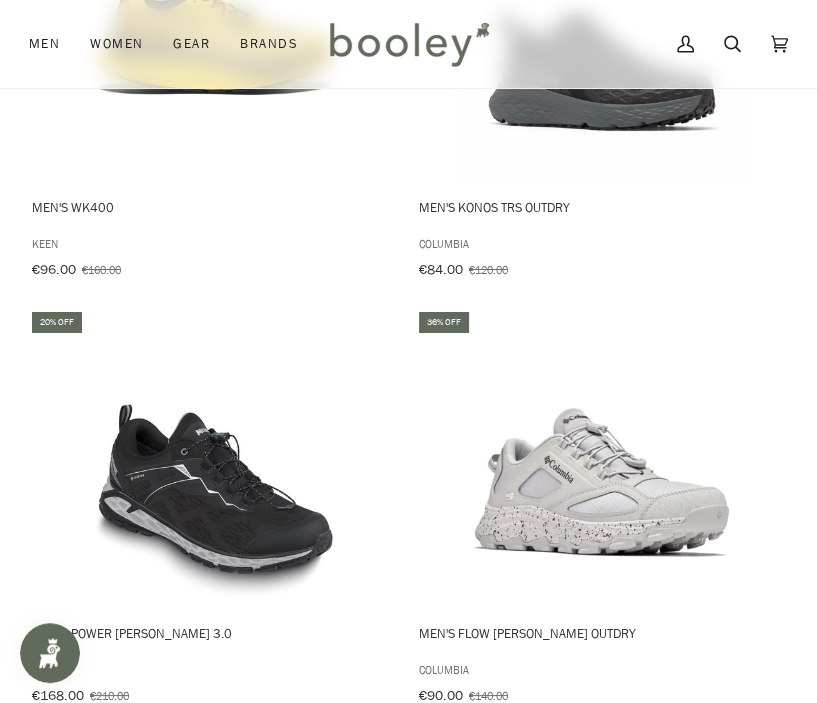 scroll, scrollTop: 4300, scrollLeft: 0, axis: vertical 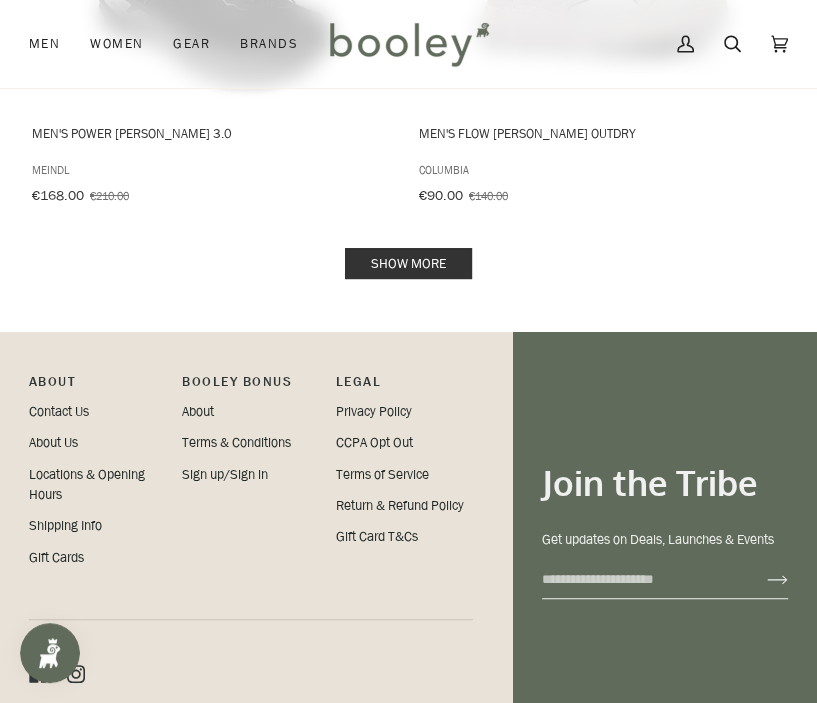 click on "Show more" at bounding box center (408, 263) 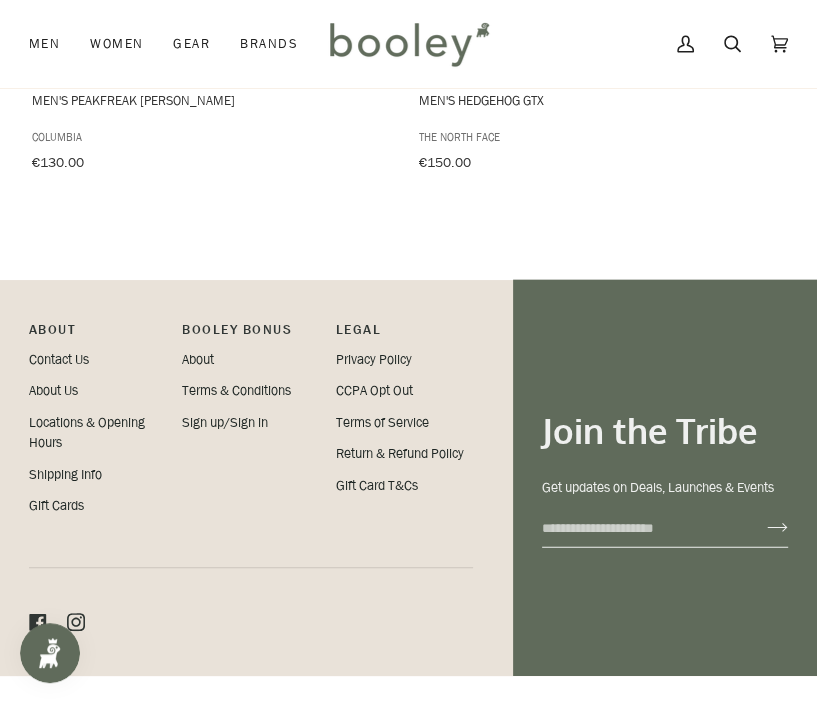 scroll, scrollTop: 6483, scrollLeft: 0, axis: vertical 